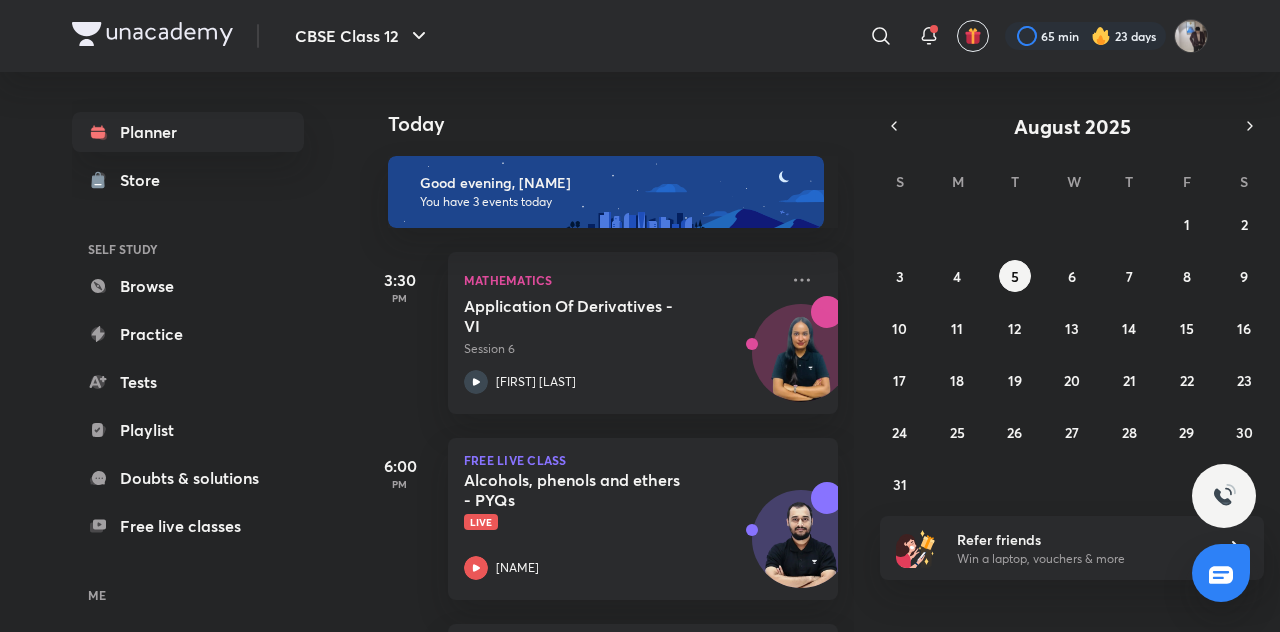 scroll, scrollTop: 0, scrollLeft: 0, axis: both 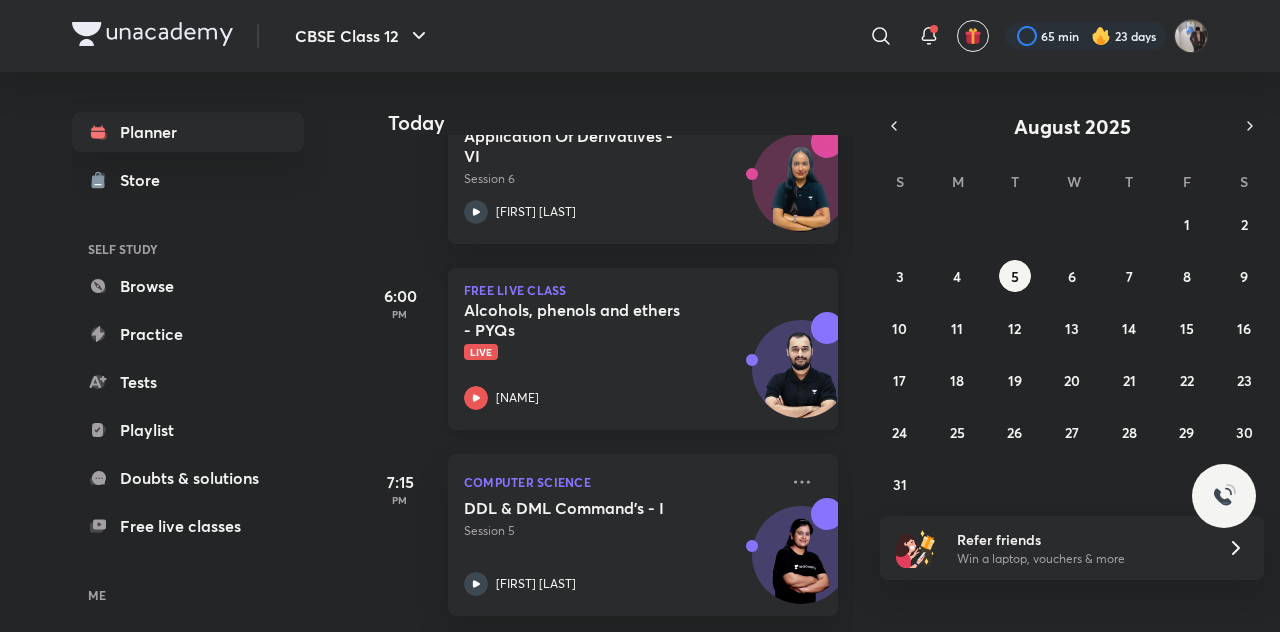 click on "Alcohols, phenols and ethers - PYQs" at bounding box center [588, 320] 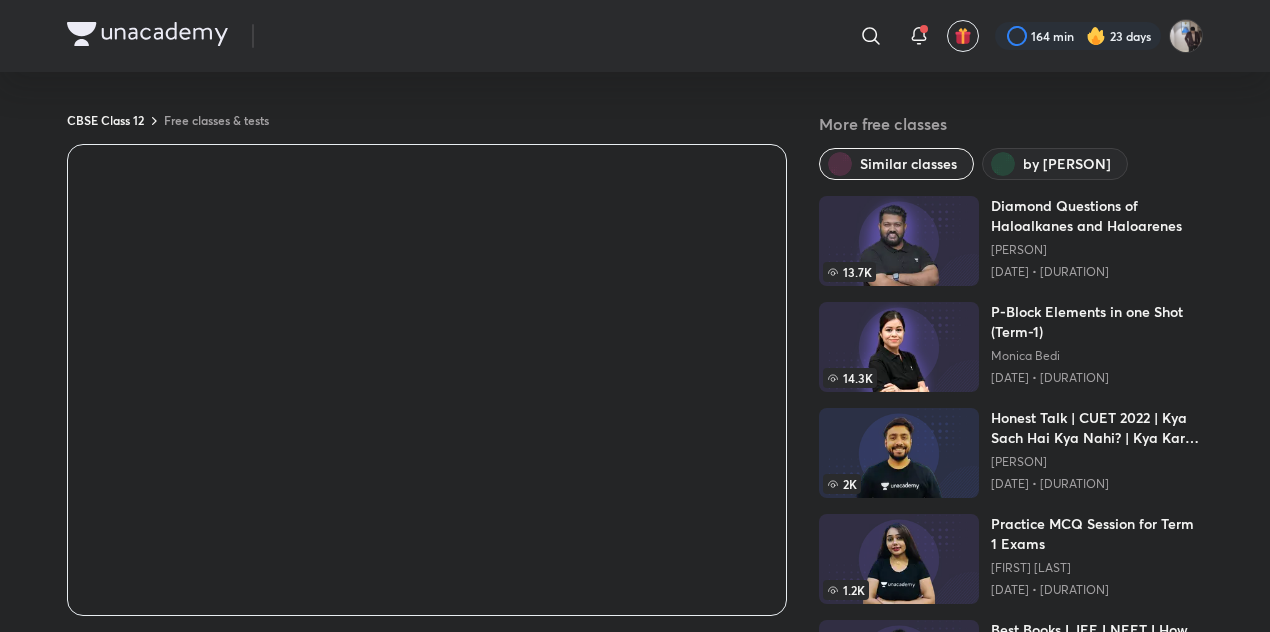 scroll, scrollTop: 0, scrollLeft: 0, axis: both 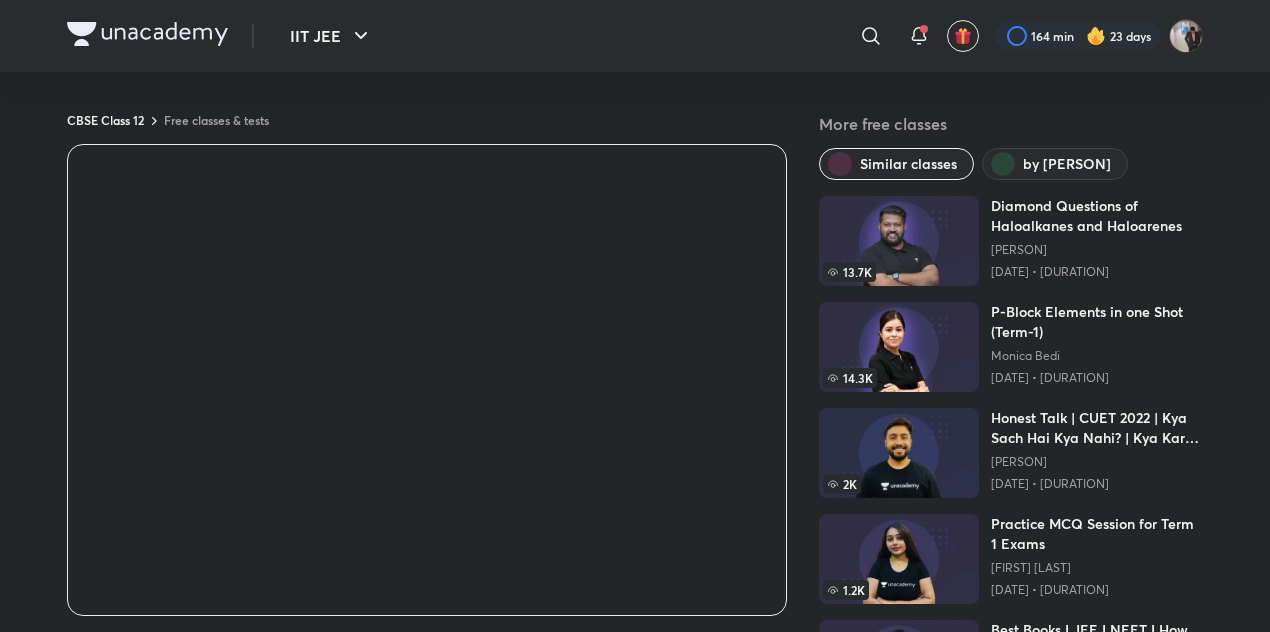click on "​" at bounding box center [707, 36] 